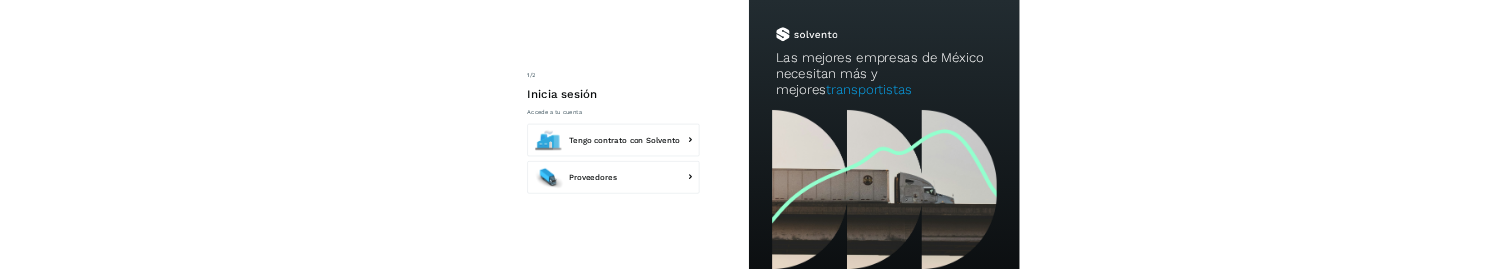 scroll, scrollTop: 0, scrollLeft: 0, axis: both 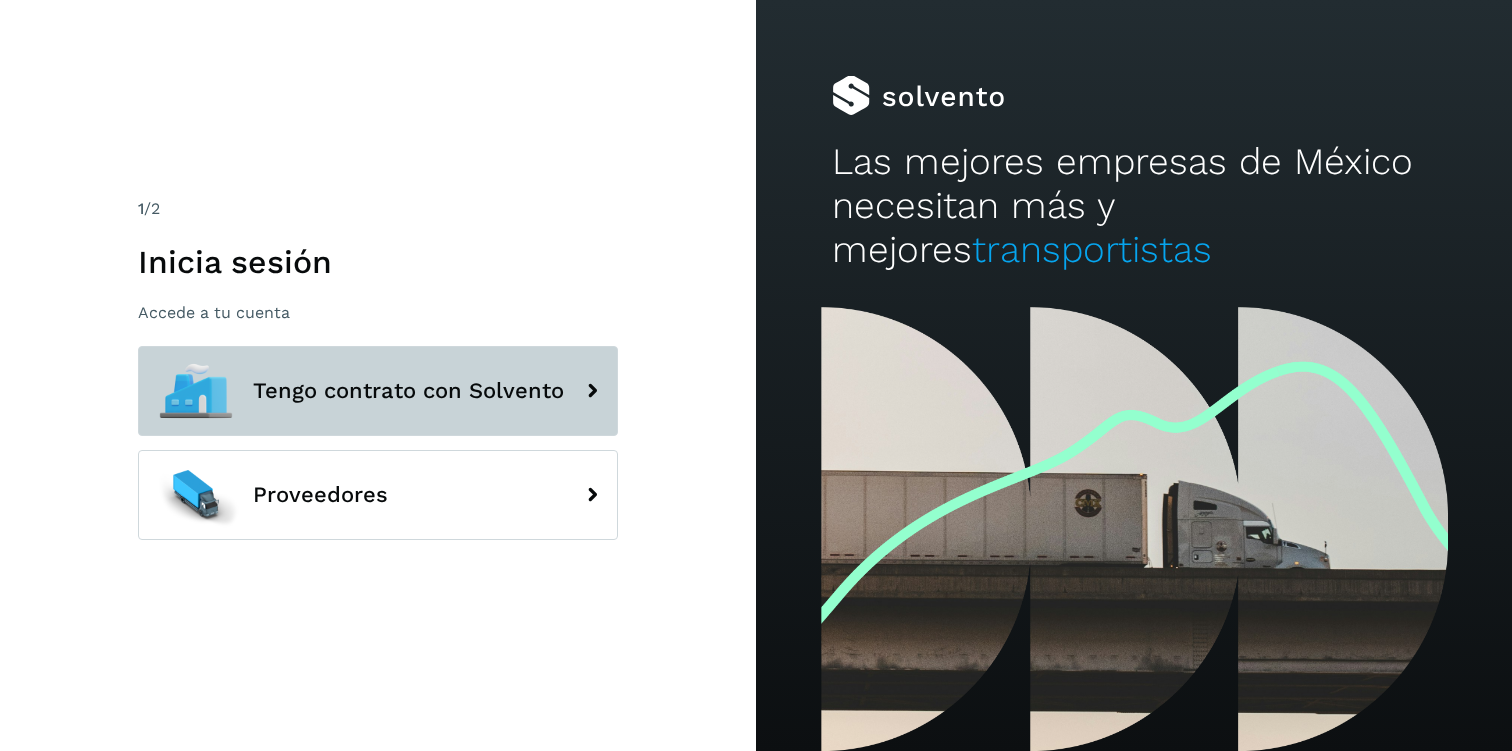 click on "Tengo contrato con Solvento" at bounding box center (378, 391) 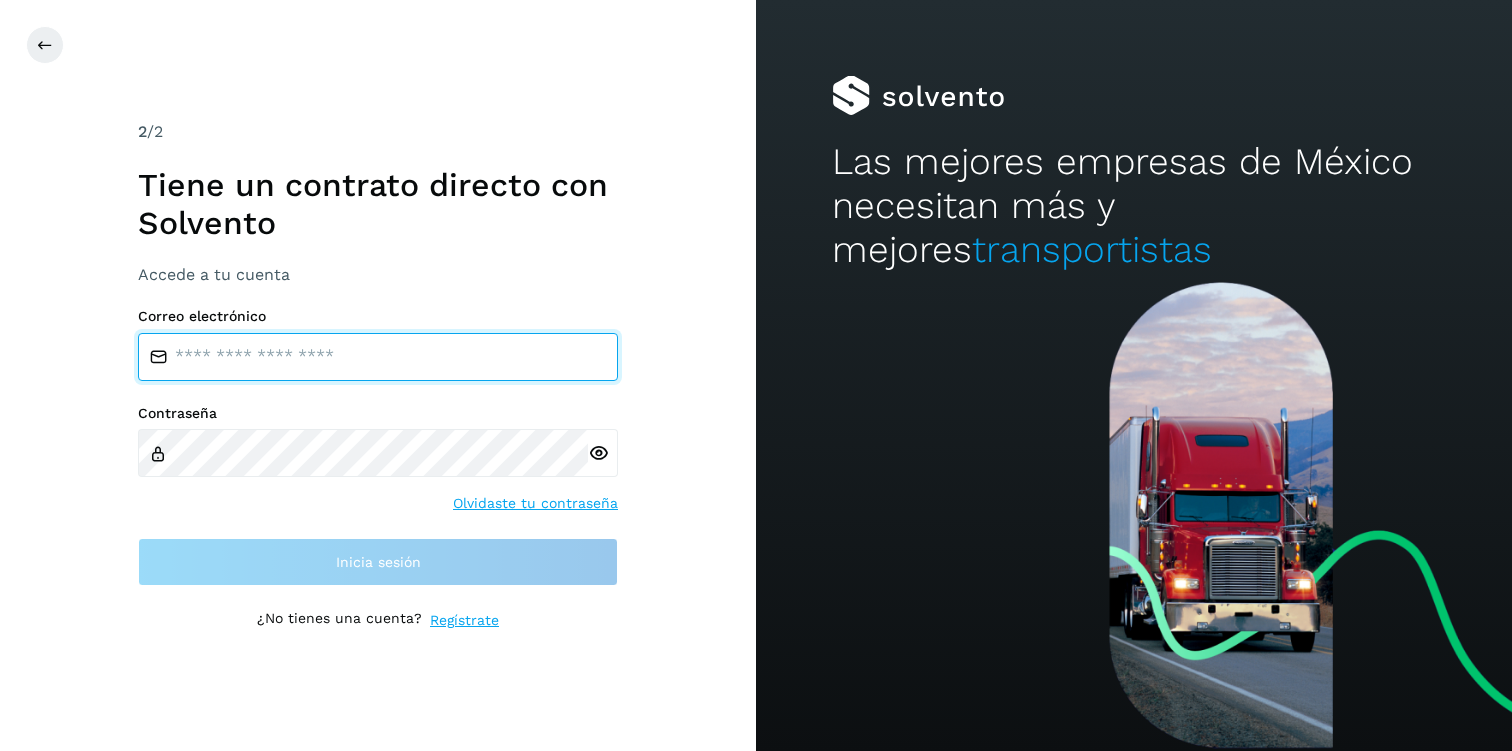 click at bounding box center (378, 357) 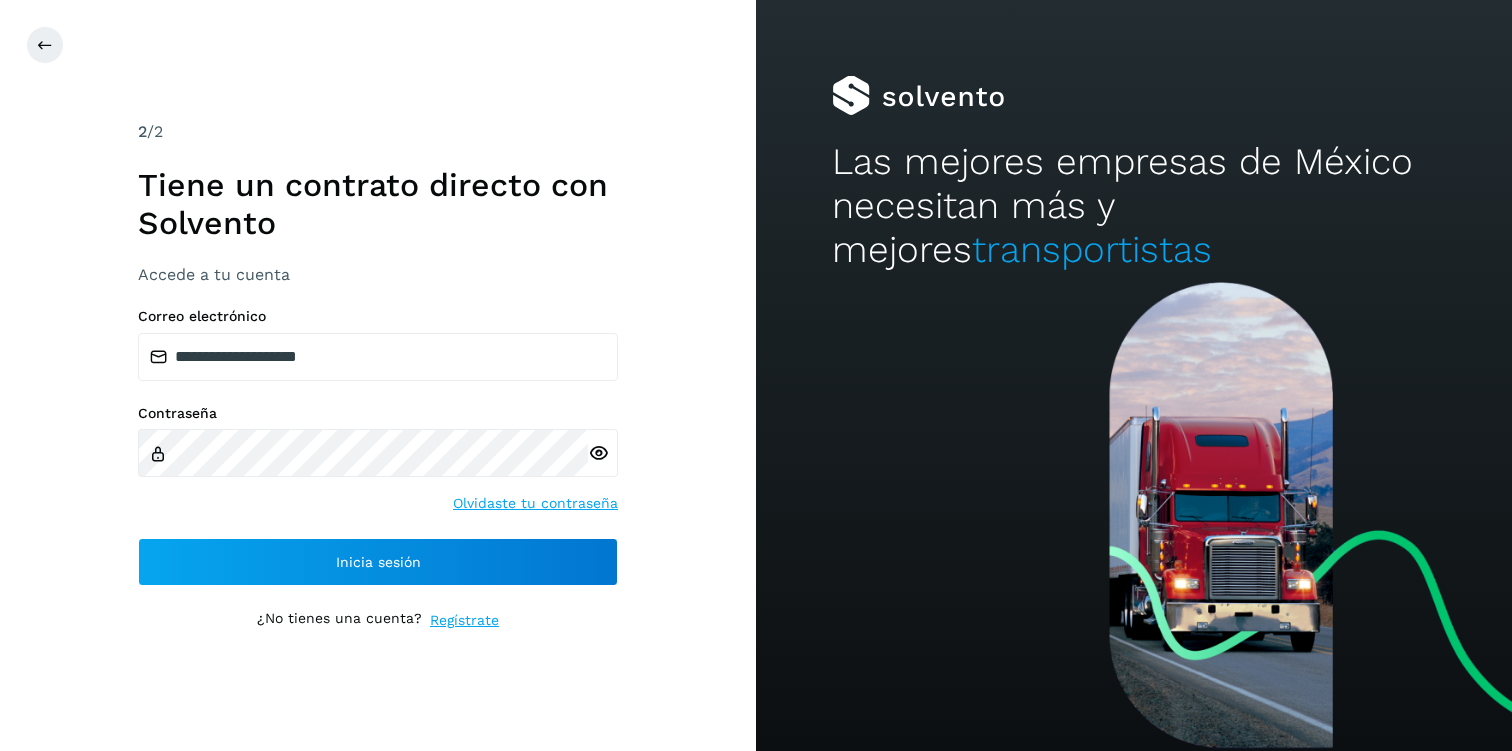 click at bounding box center (598, 453) 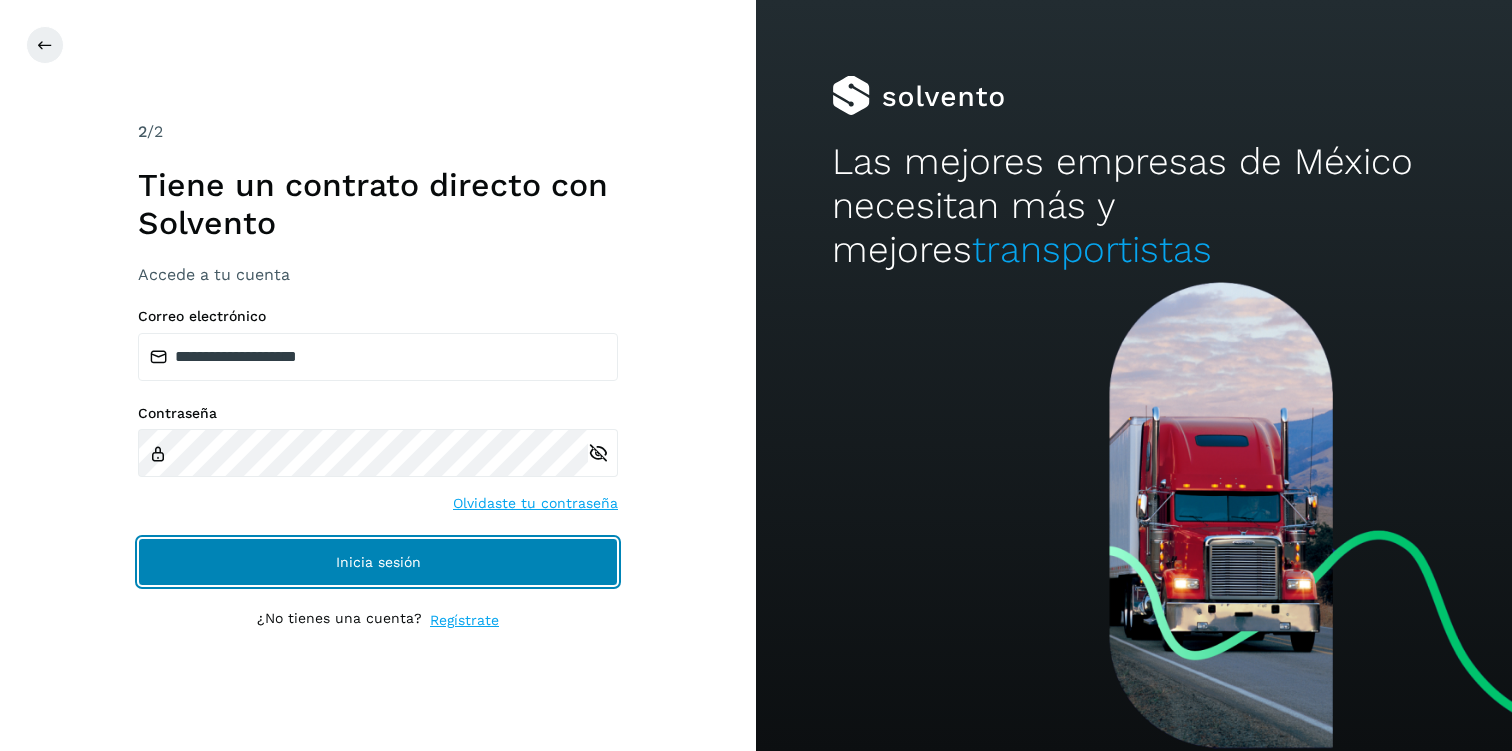 click on "Inicia sesión" at bounding box center (378, 562) 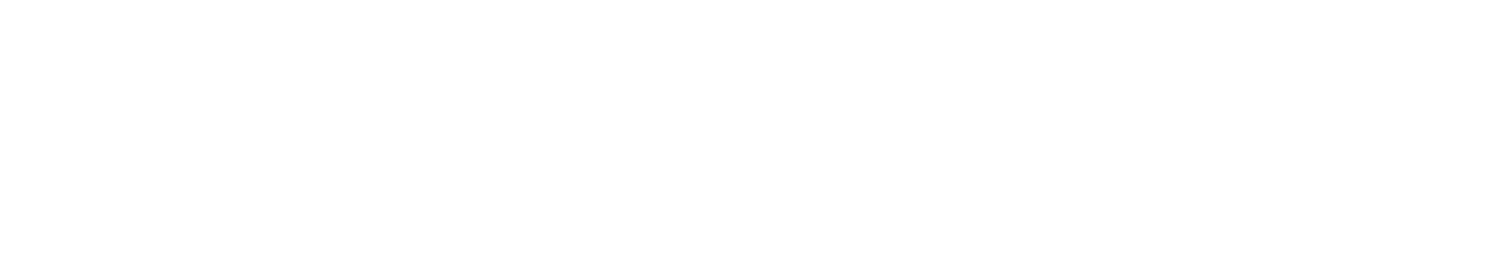 scroll, scrollTop: 0, scrollLeft: 0, axis: both 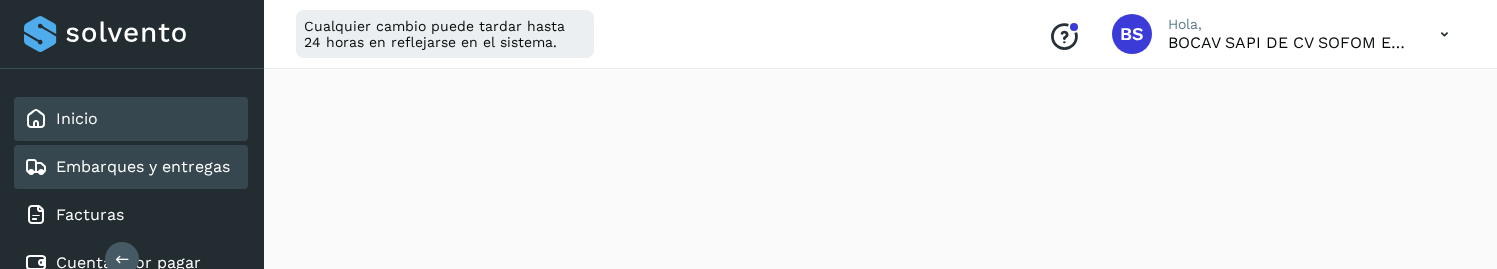 click on "Embarques y entregas" at bounding box center (143, 166) 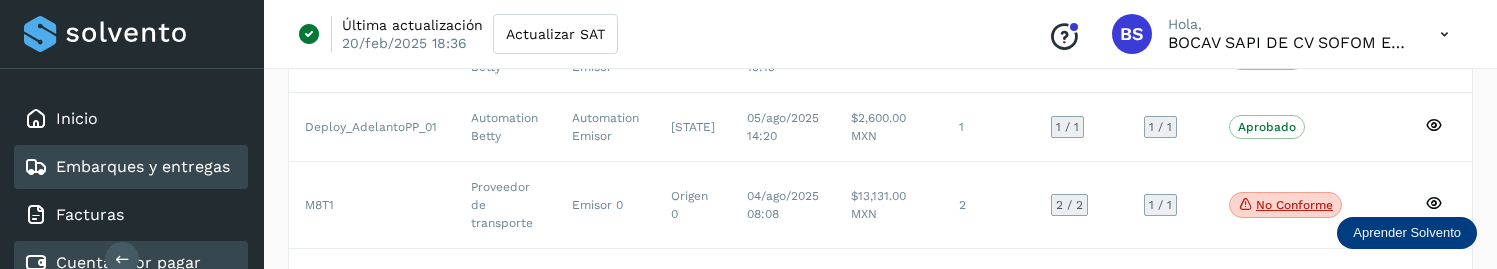 scroll, scrollTop: 252, scrollLeft: 0, axis: vertical 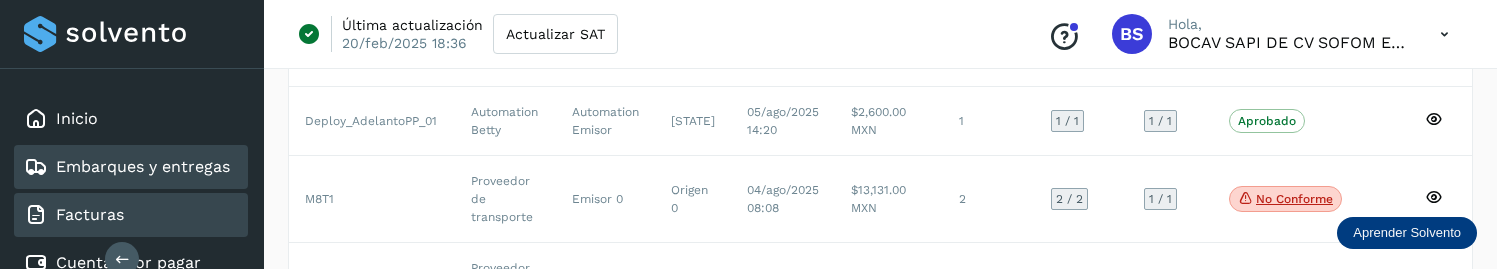 click on "Facturas" at bounding box center (90, 214) 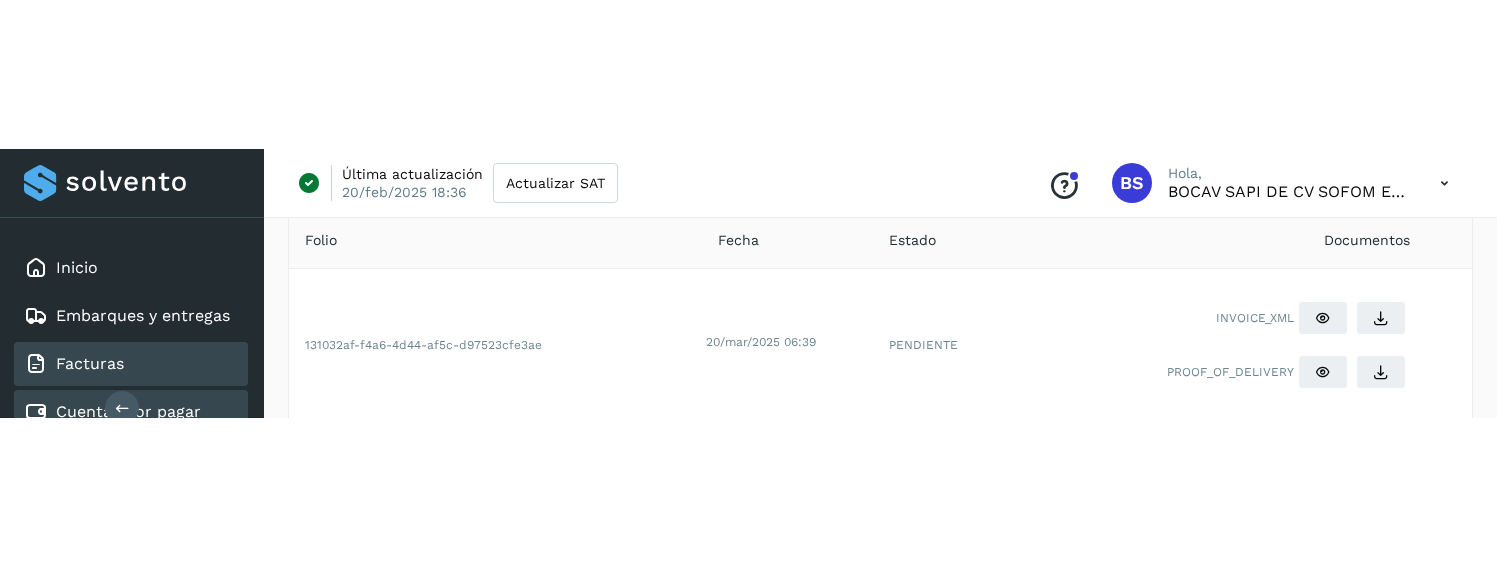 scroll, scrollTop: 252, scrollLeft: 0, axis: vertical 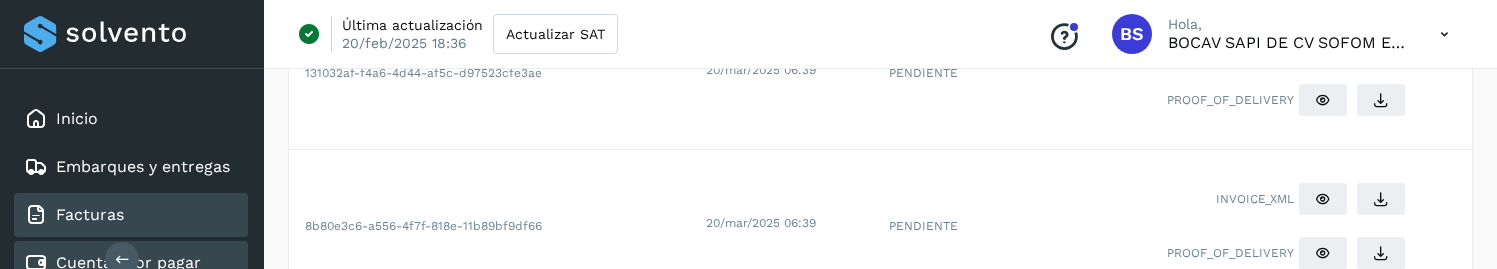 click on "Cuentas por pagar" at bounding box center [128, 262] 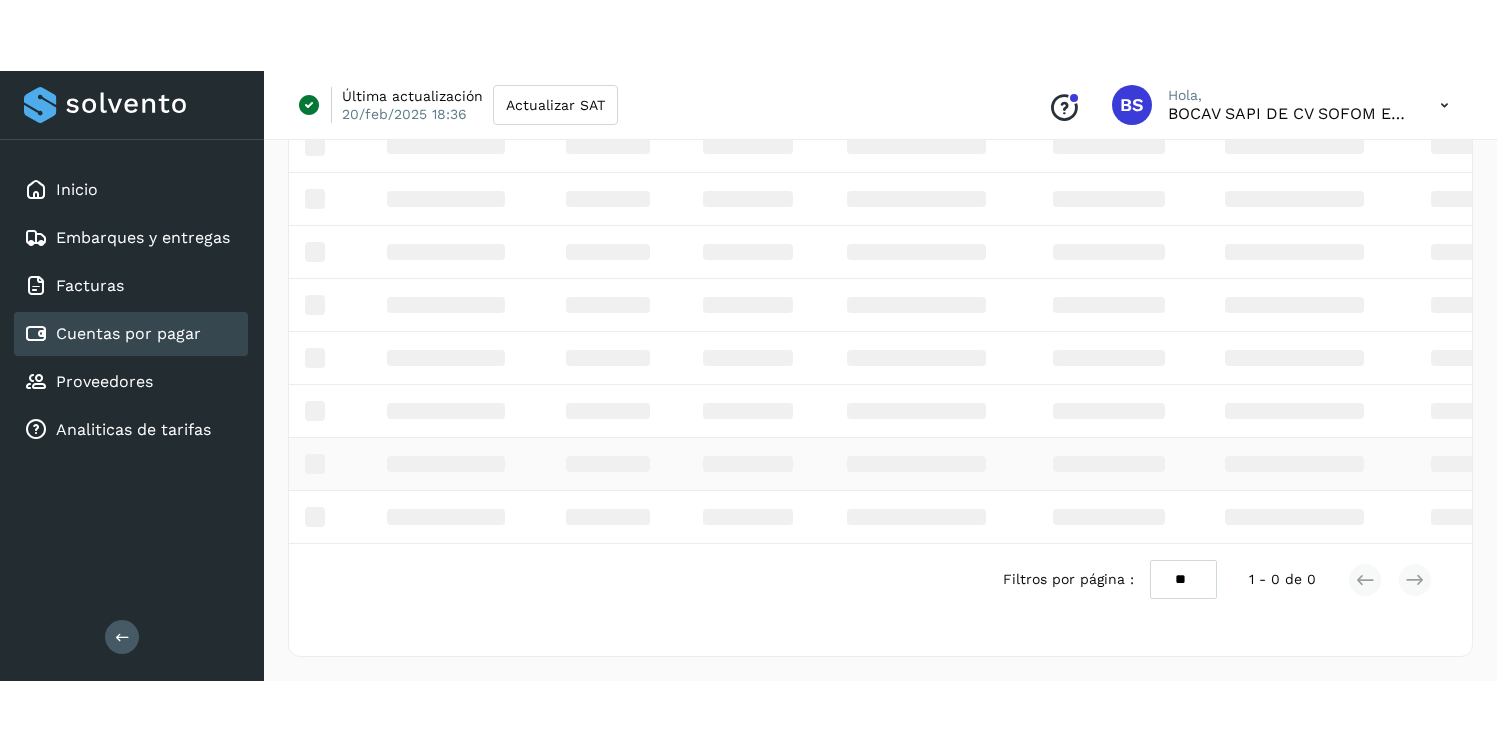 scroll, scrollTop: 0, scrollLeft: 0, axis: both 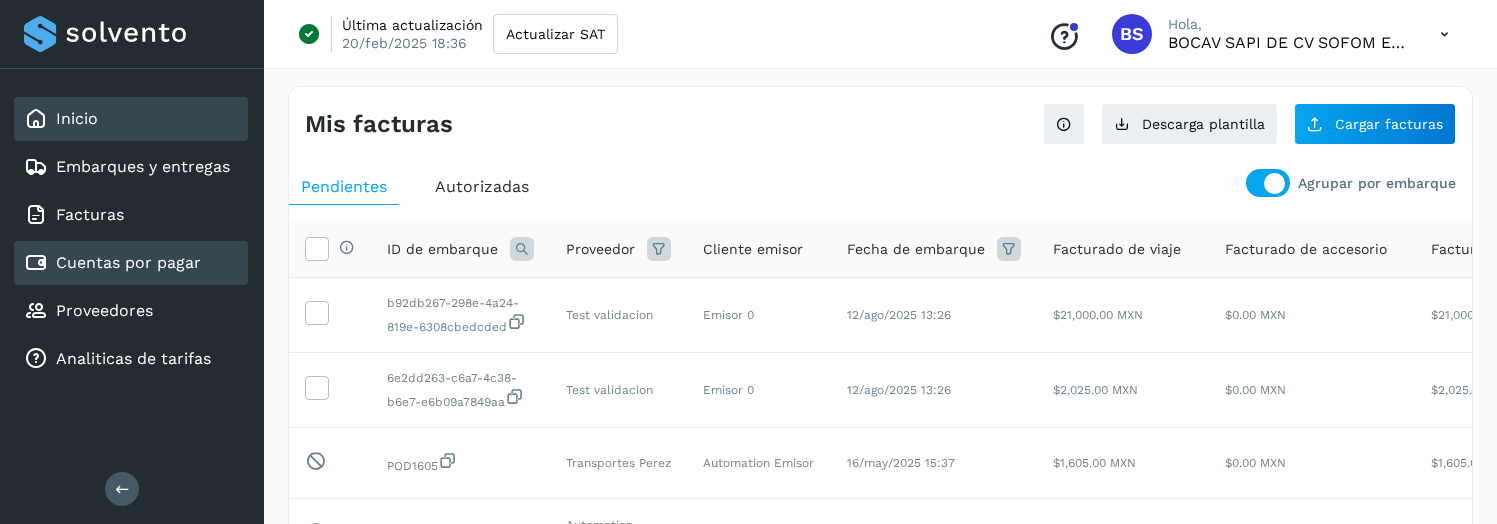 click on "Inicio" 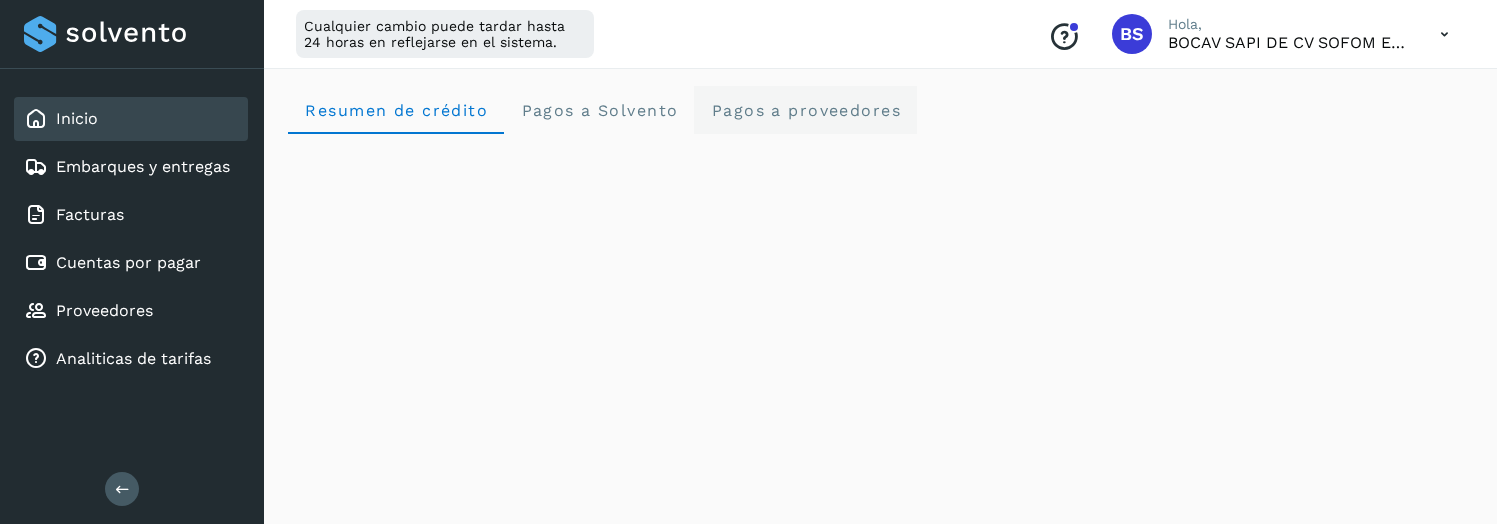 click on "Pagos a proveedores" 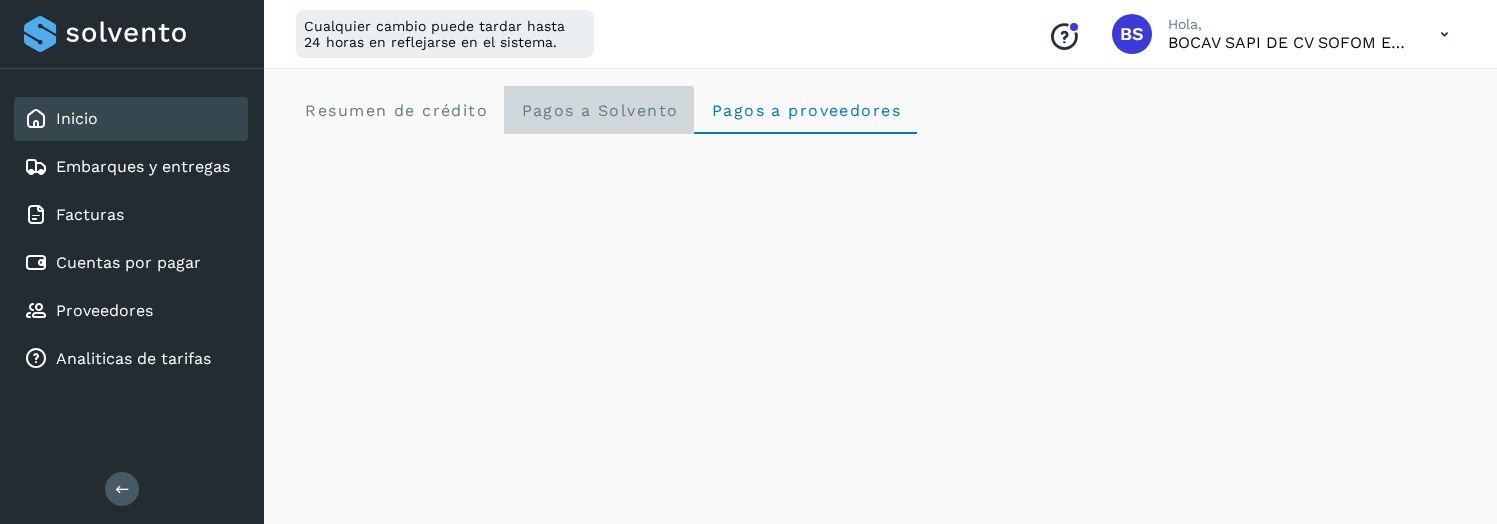 click on "Pagos a Solvento" 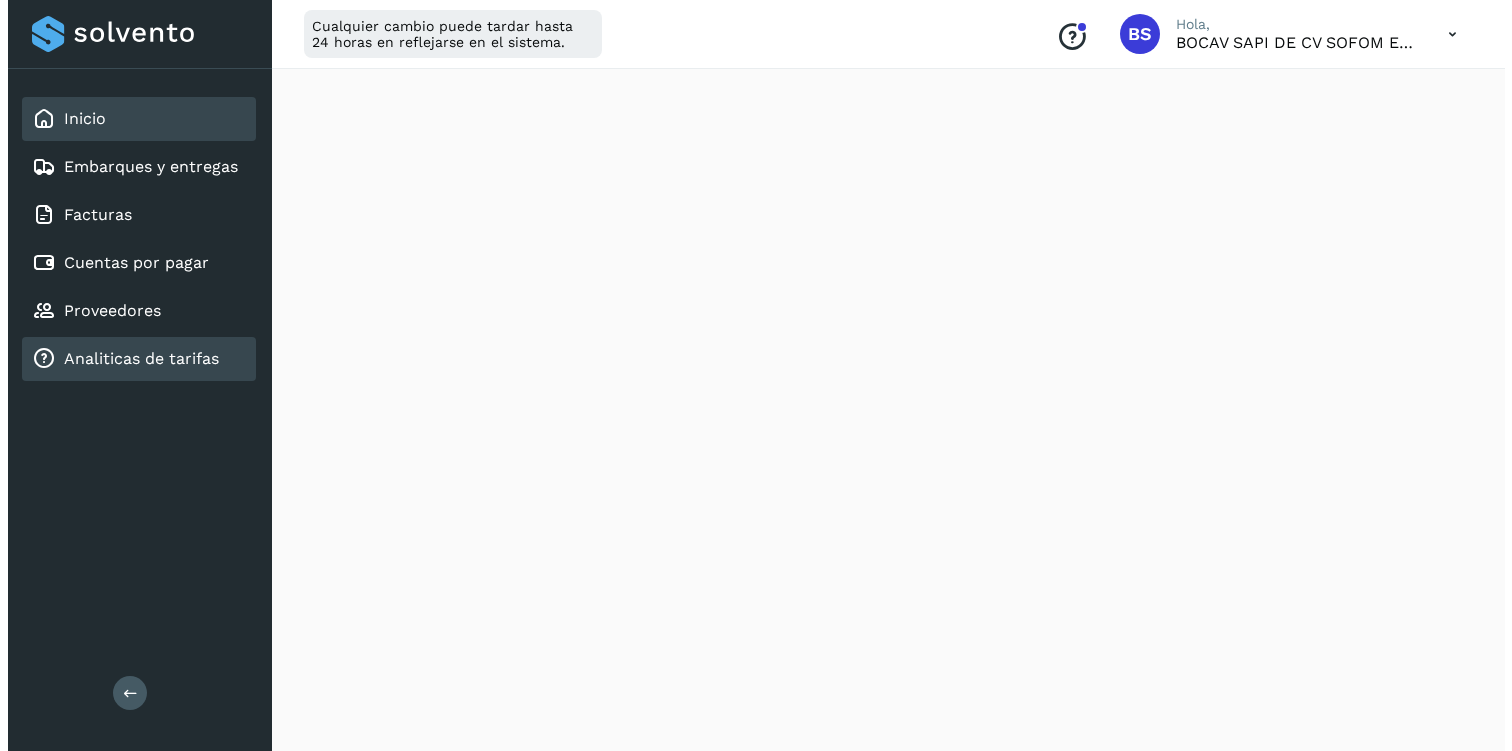 scroll, scrollTop: 0, scrollLeft: 0, axis: both 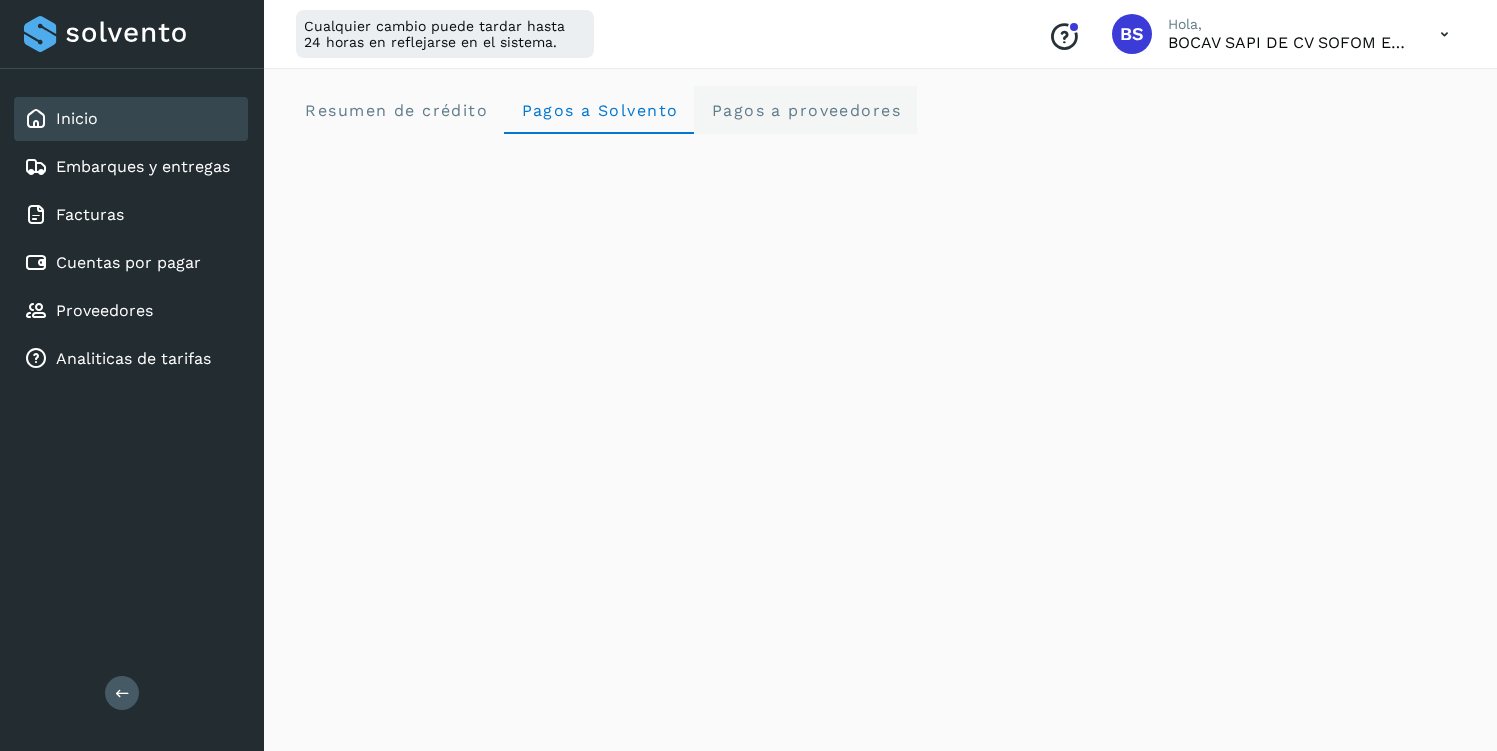 click on "Pagos a proveedores" 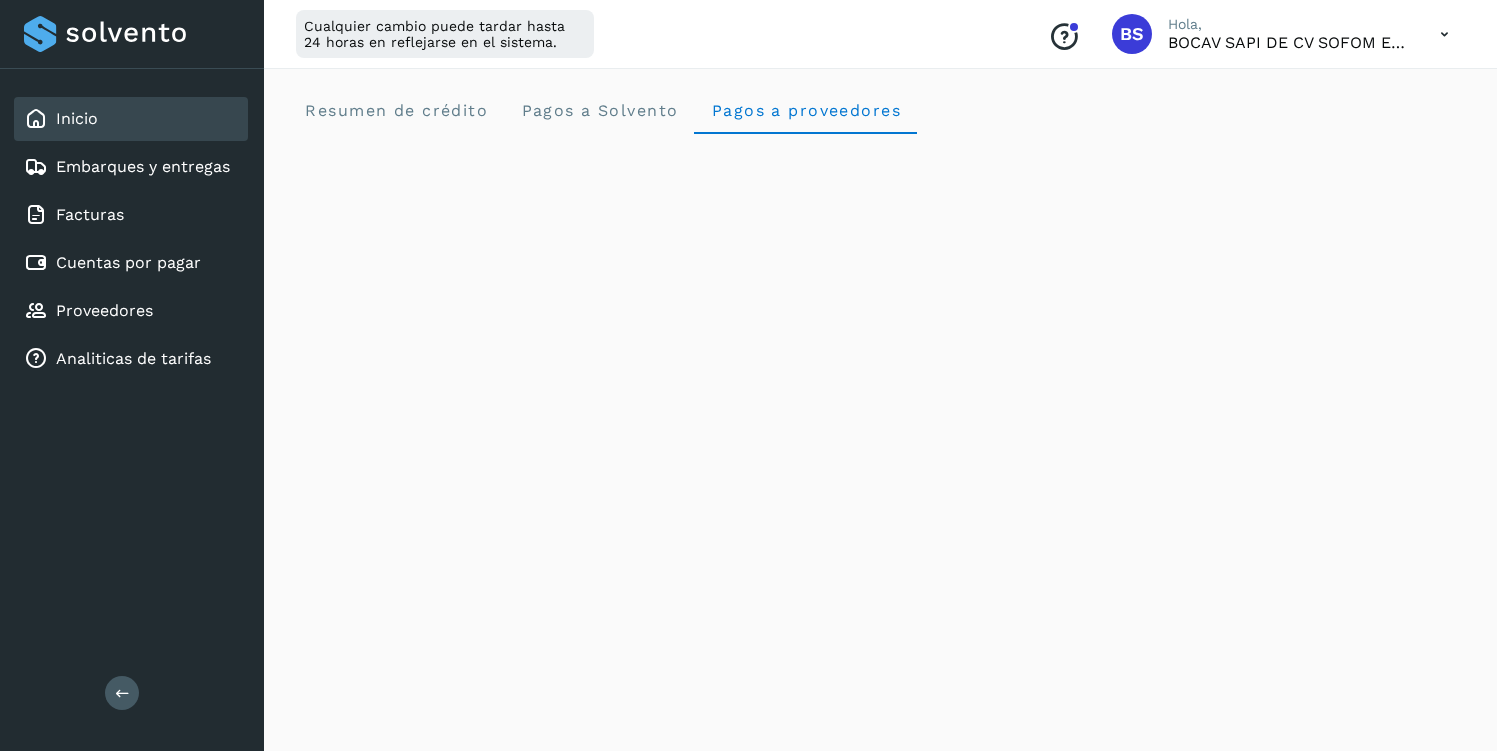 click at bounding box center [1444, 34] 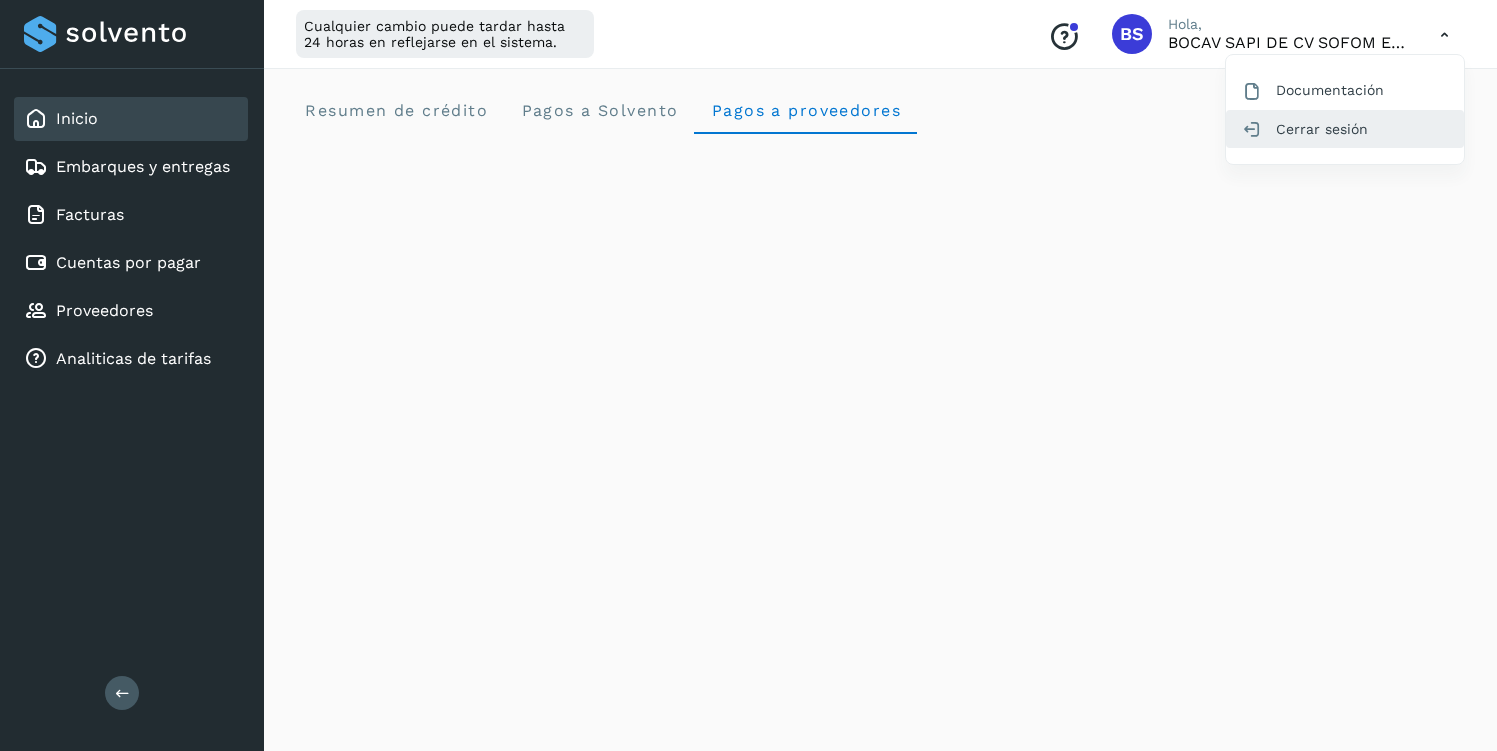 click on "Cerrar sesión" 